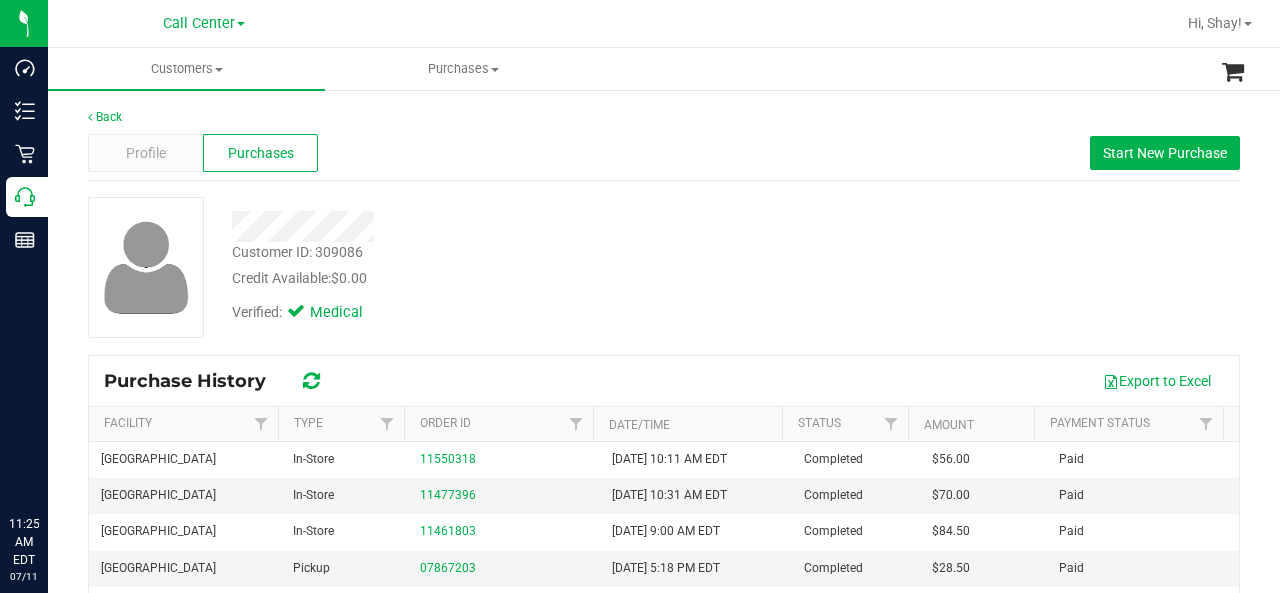 scroll, scrollTop: 0, scrollLeft: 0, axis: both 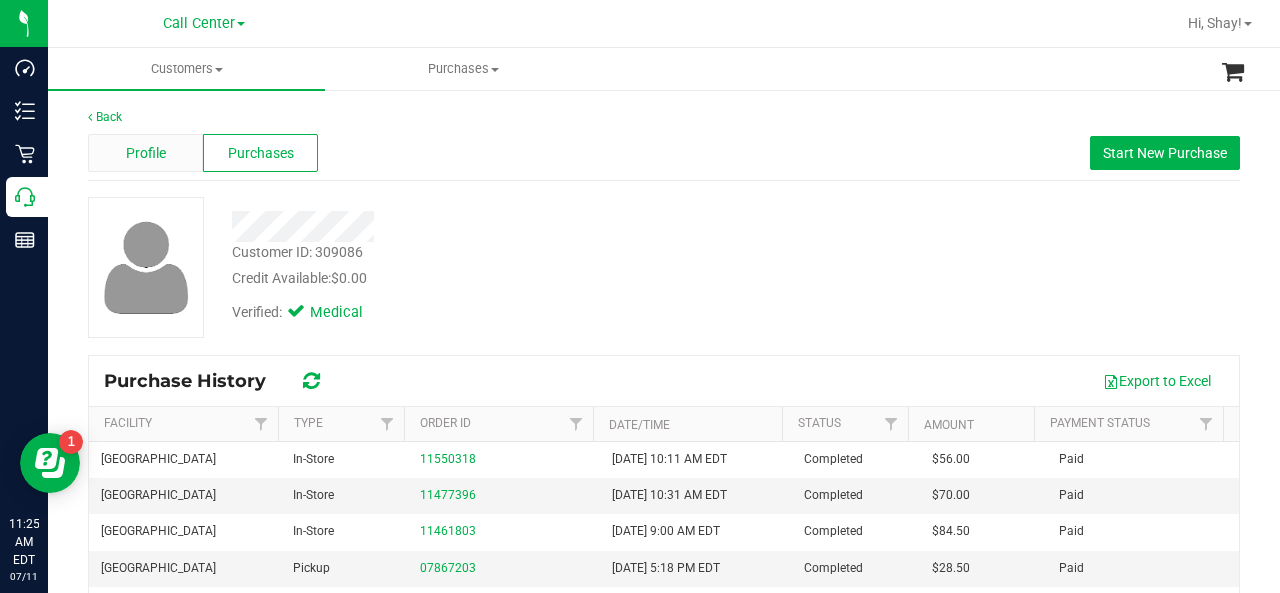 click on "Profile" at bounding box center (145, 153) 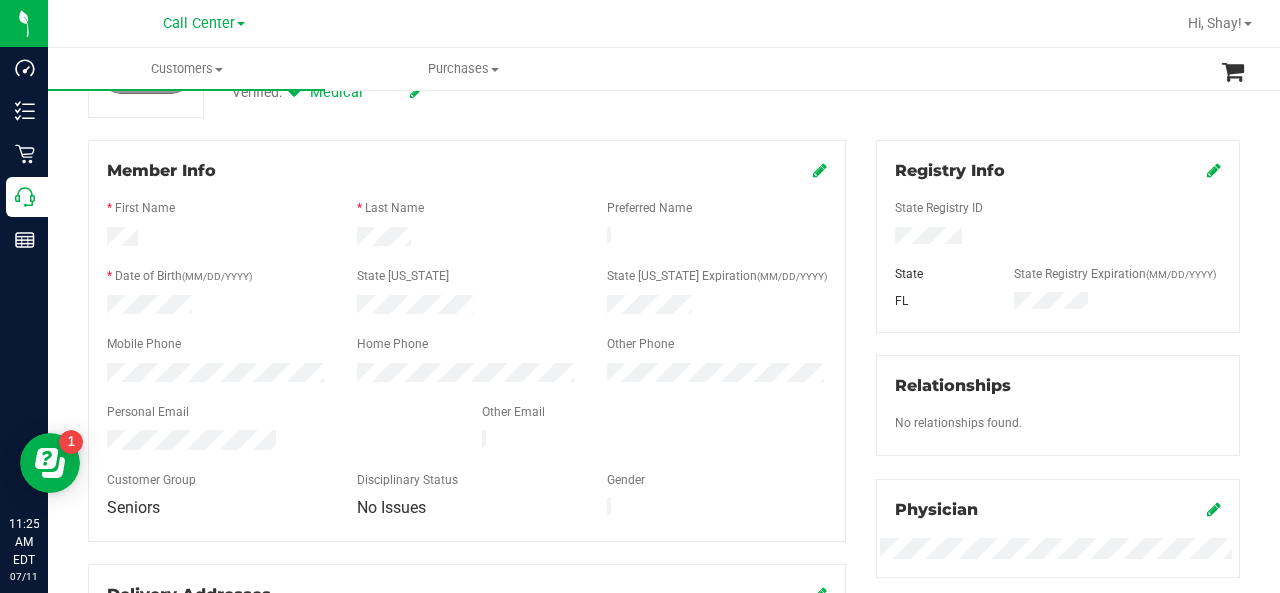 scroll, scrollTop: 220, scrollLeft: 0, axis: vertical 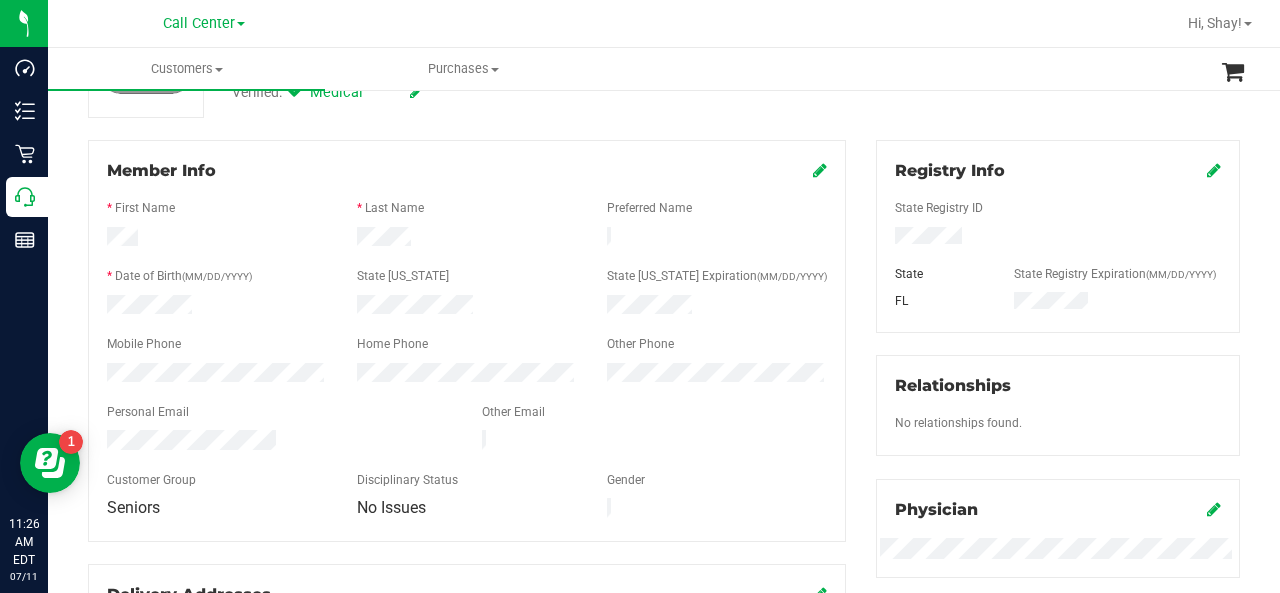 click on "Back
Profile
Purchases
Merge Profiles
Start New Purchase
Customer ID: 309086
Credit Available:
$0.00
Verified:
Medical" at bounding box center (664, 558) 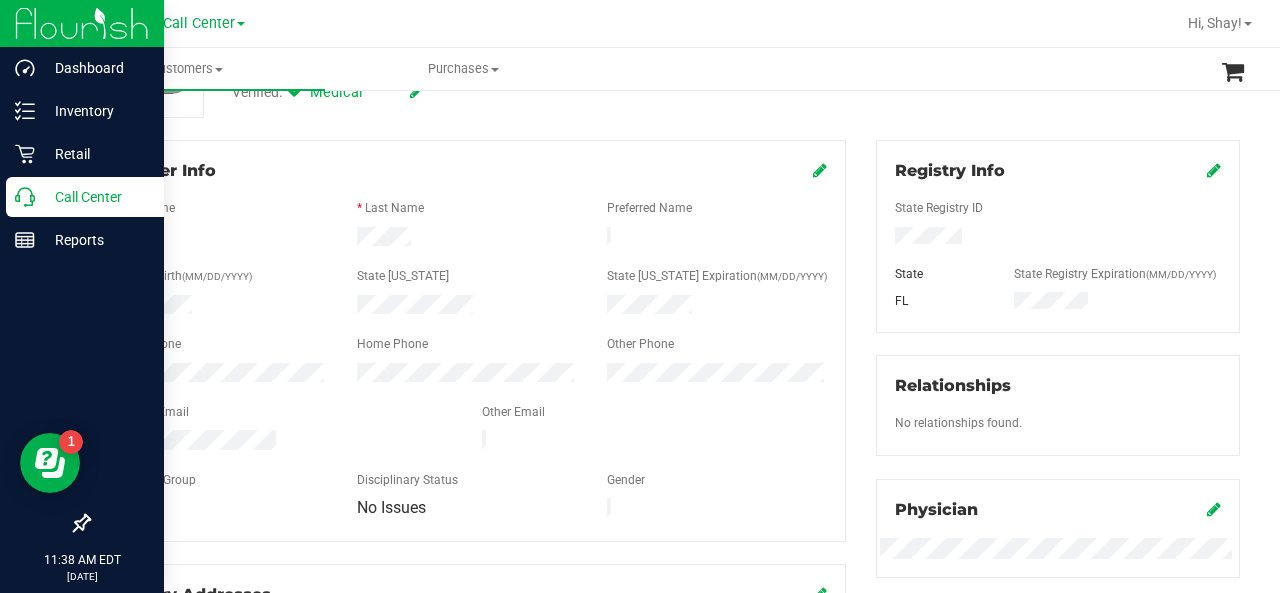 scroll, scrollTop: 0, scrollLeft: 0, axis: both 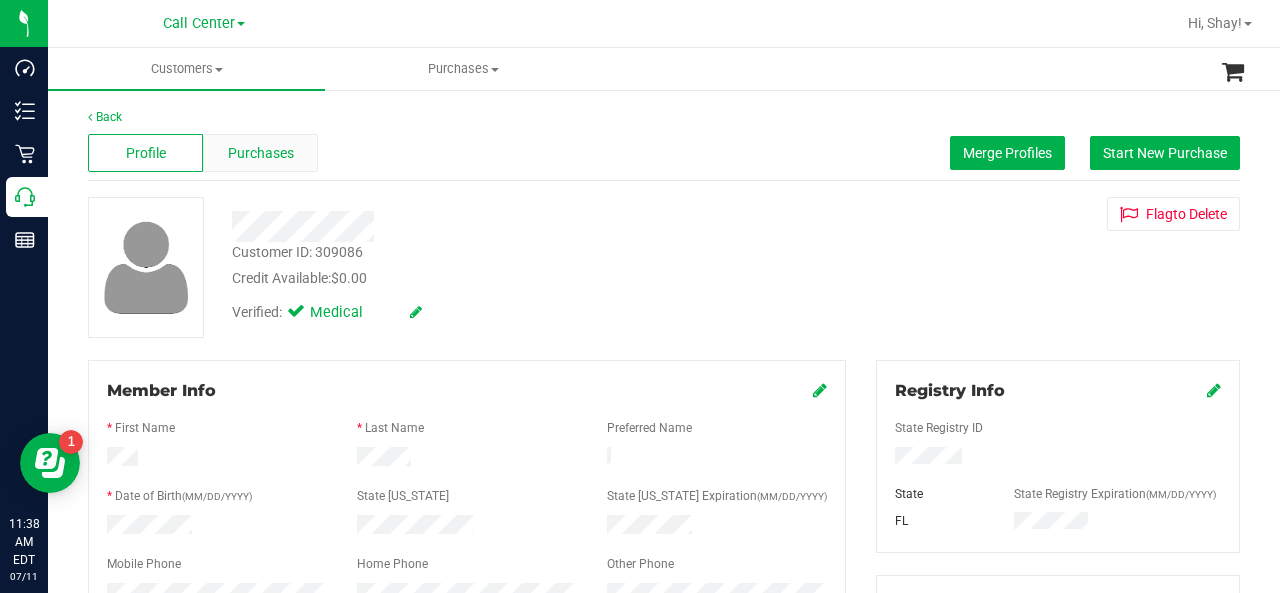 click on "Purchases" at bounding box center (261, 153) 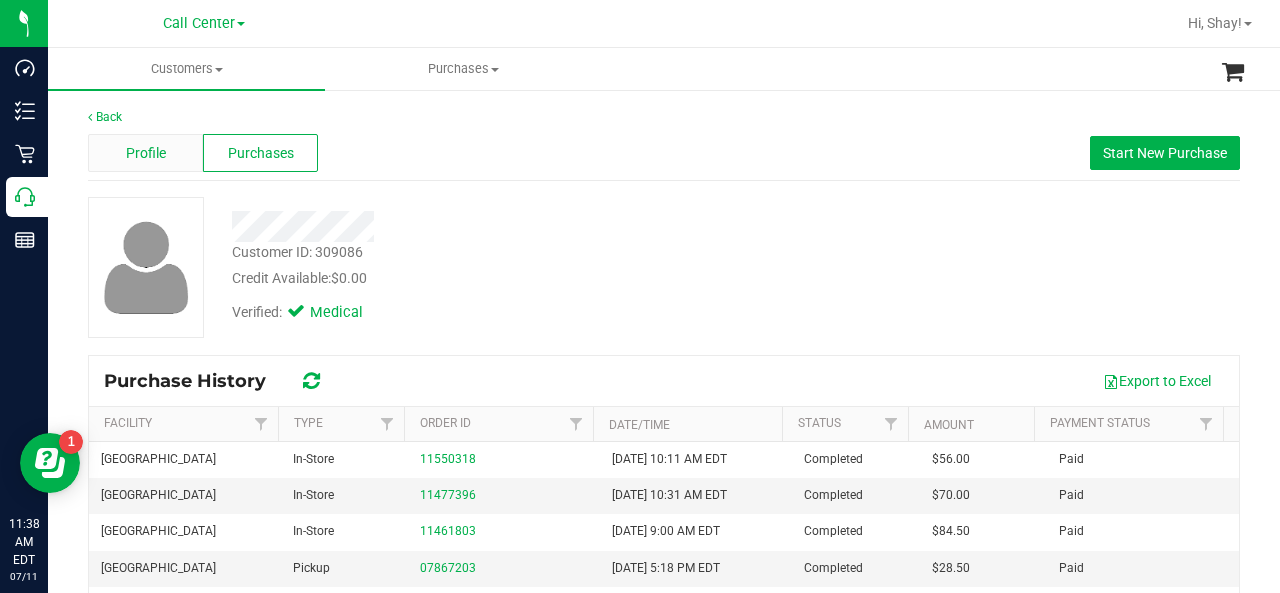 click on "Profile" at bounding box center (146, 153) 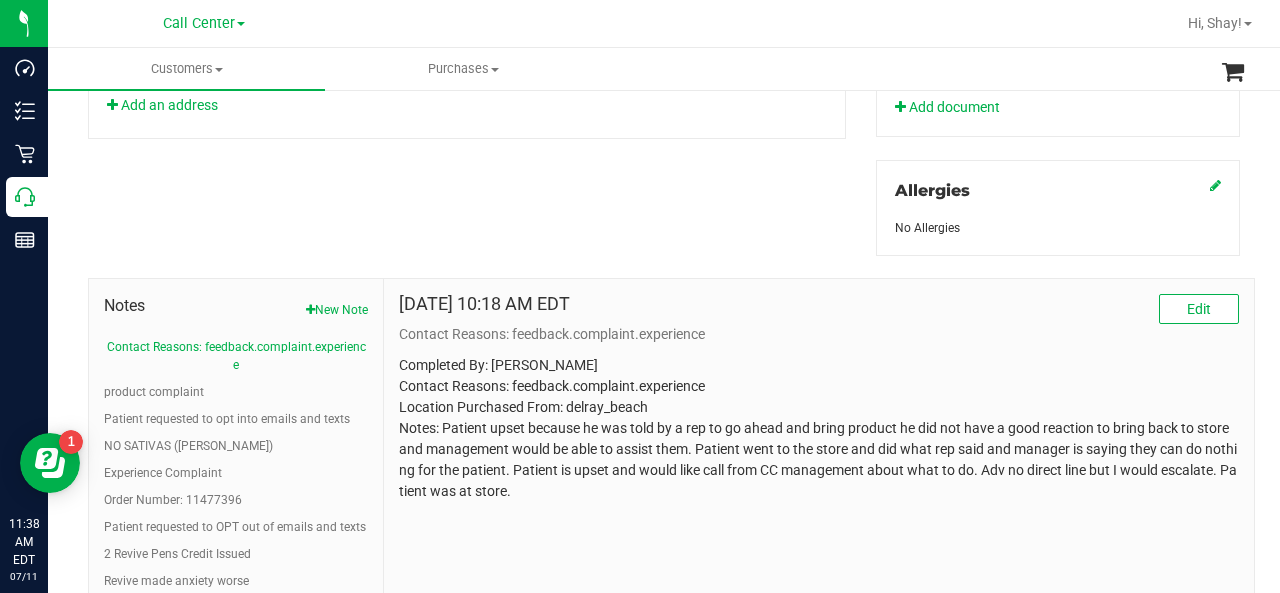 scroll, scrollTop: 846, scrollLeft: 0, axis: vertical 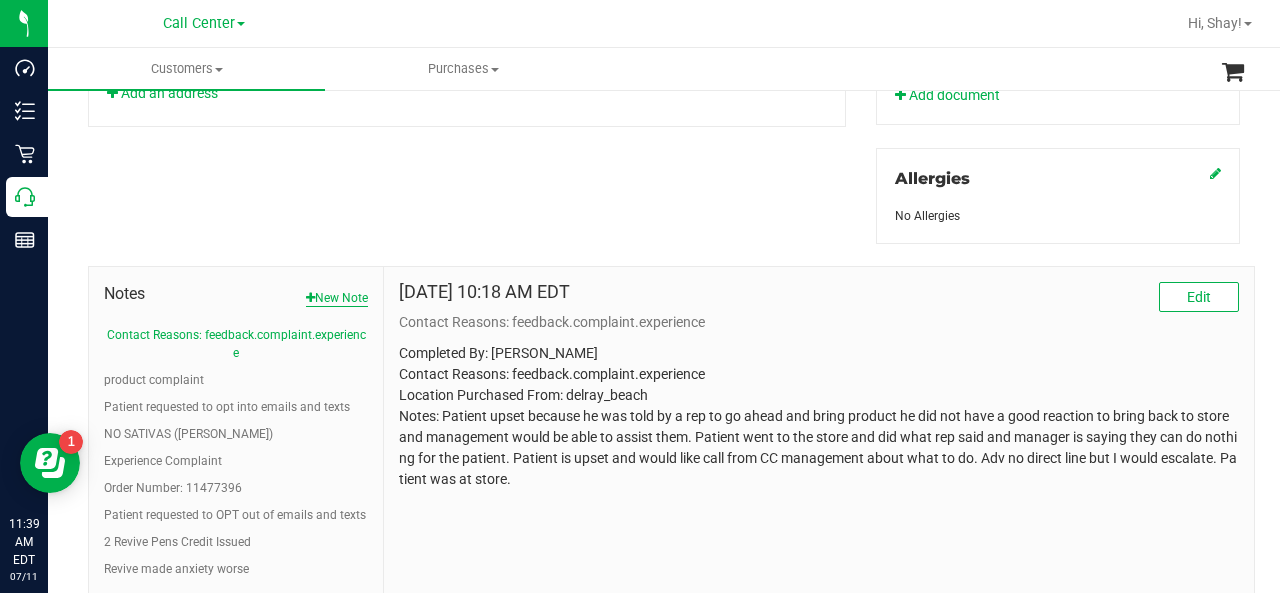 click on "New Note" at bounding box center [337, 298] 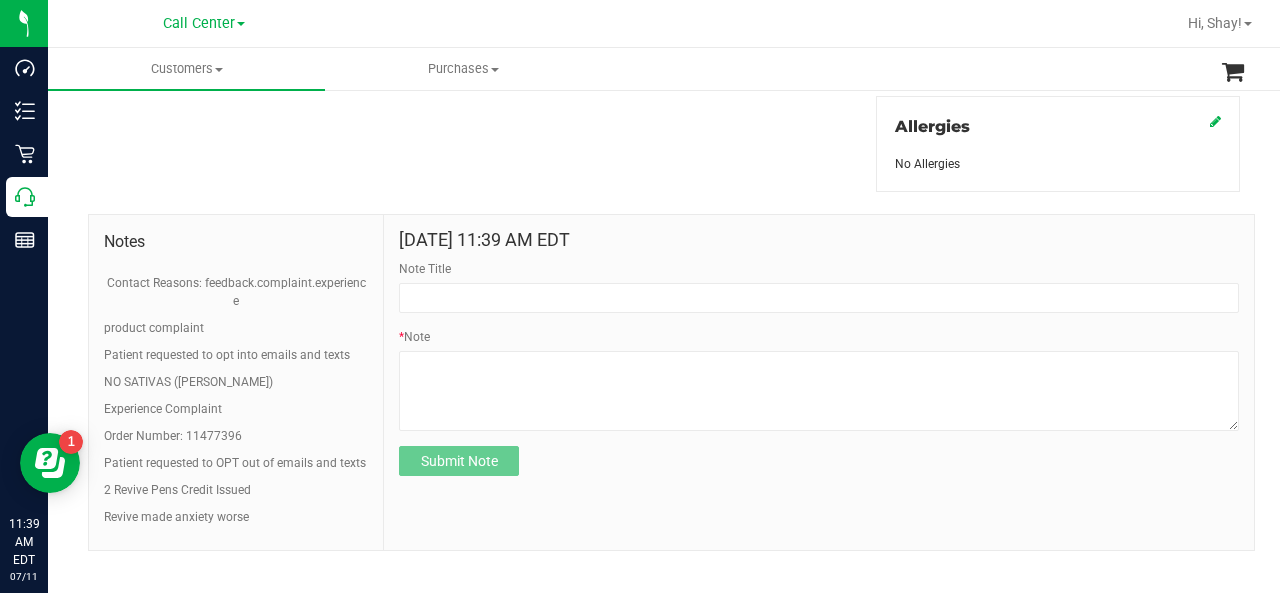 scroll, scrollTop: 914, scrollLeft: 0, axis: vertical 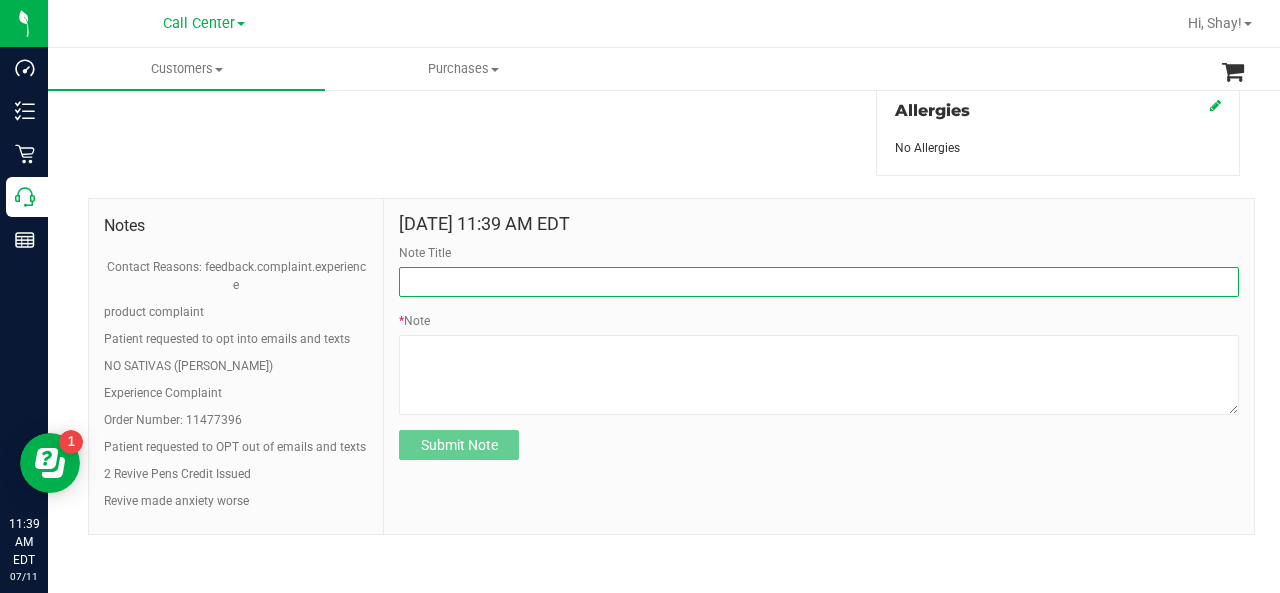 click on "Note Title" at bounding box center (819, 282) 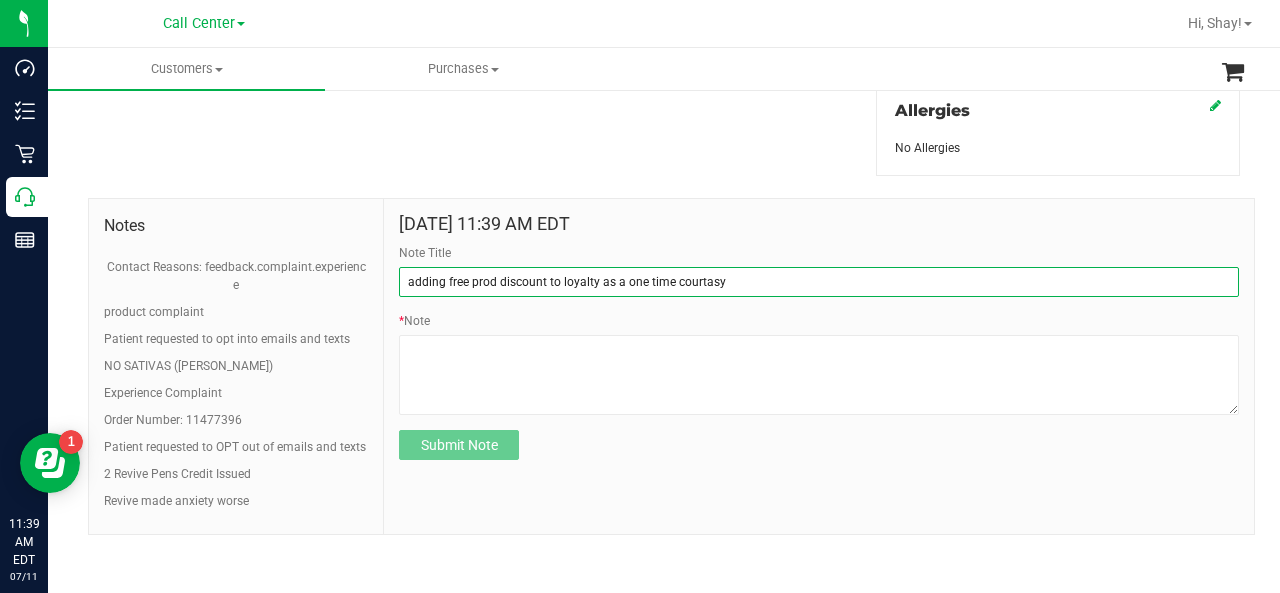 click on "adding free prod discount to loyalty as a one time courtasy" at bounding box center (819, 282) 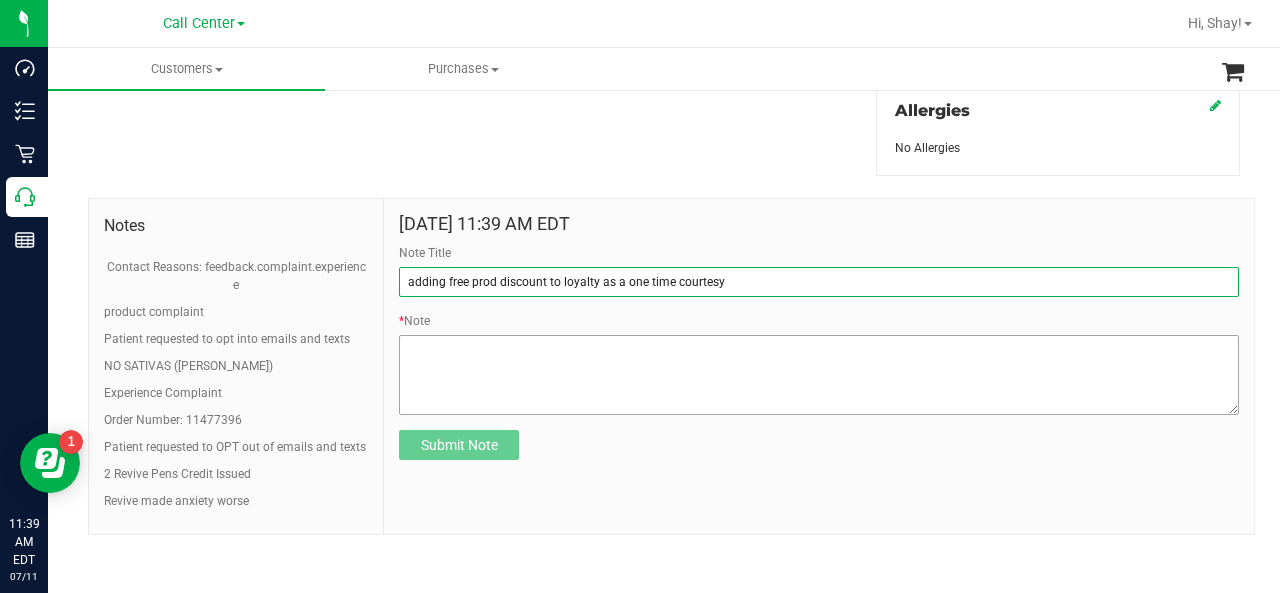 type on "adding free prod discount to loyalty as a one time courtesy" 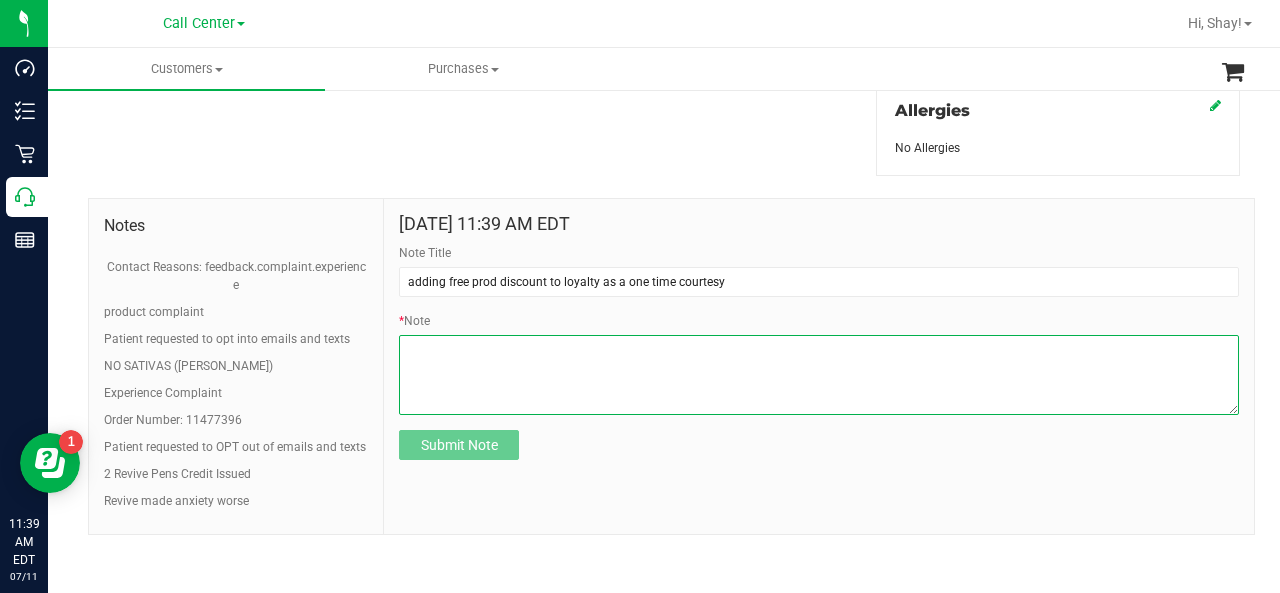 click on "*
Note" at bounding box center [819, 375] 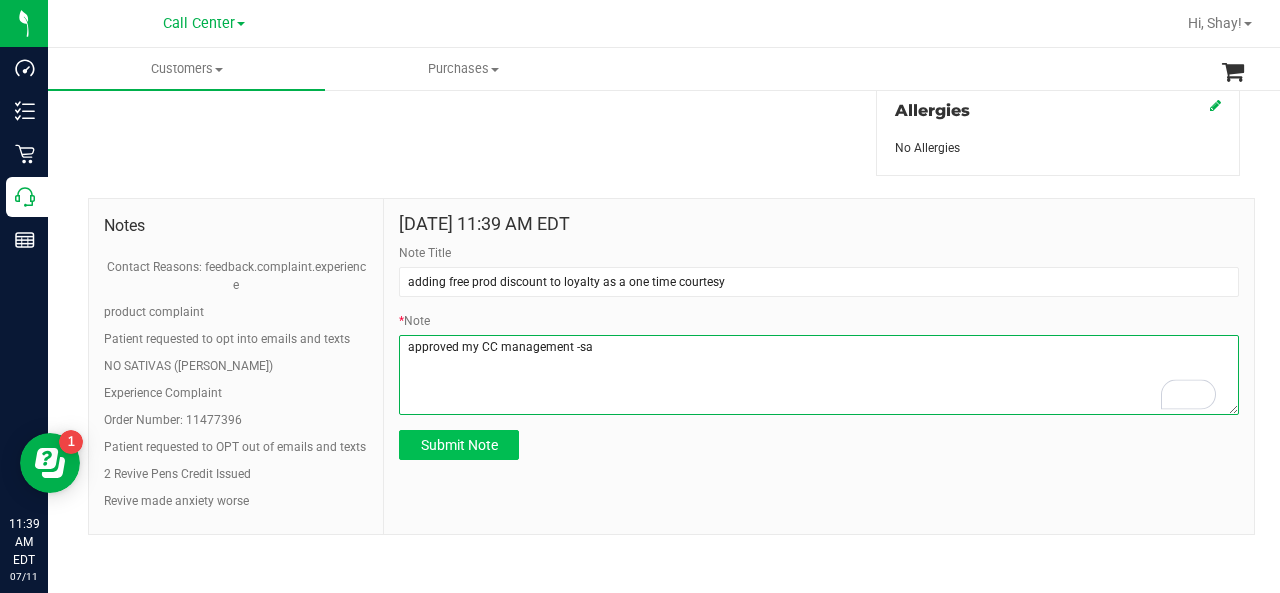 type on "approved my CC management -sa" 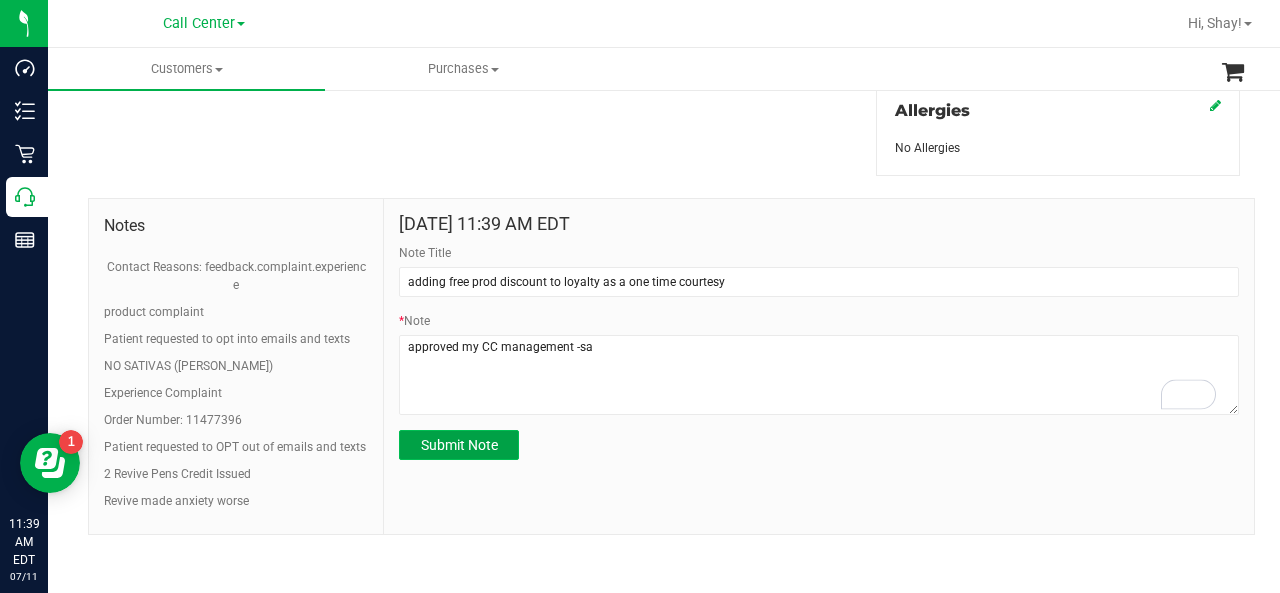 click on "Submit Note" at bounding box center (459, 445) 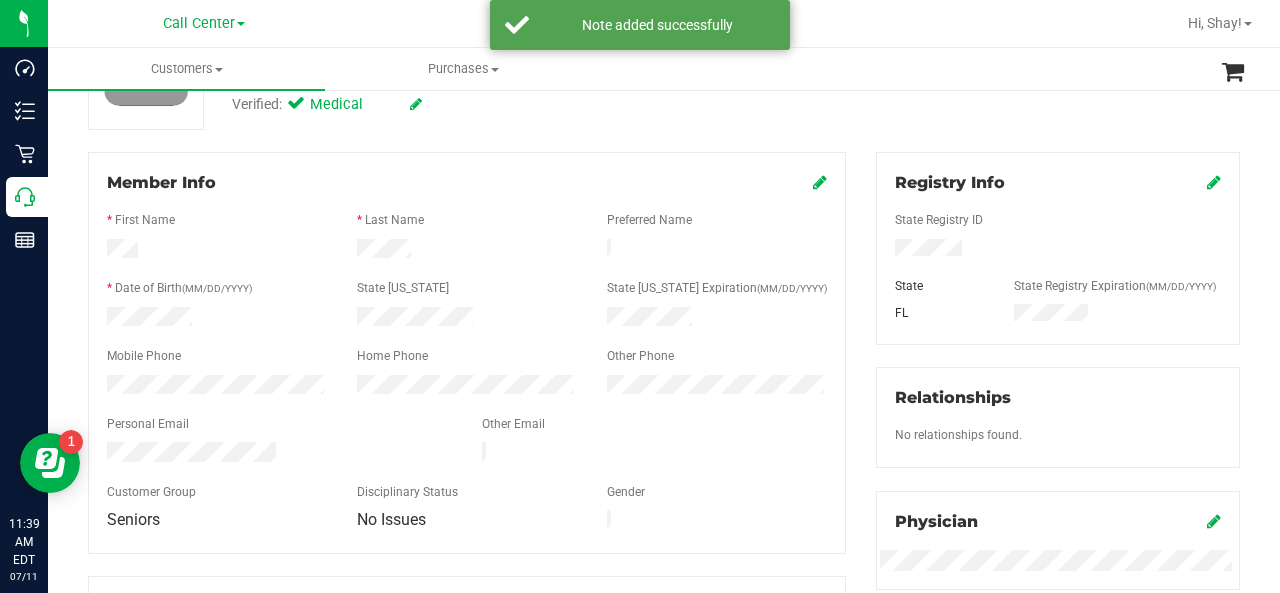 scroll, scrollTop: 0, scrollLeft: 0, axis: both 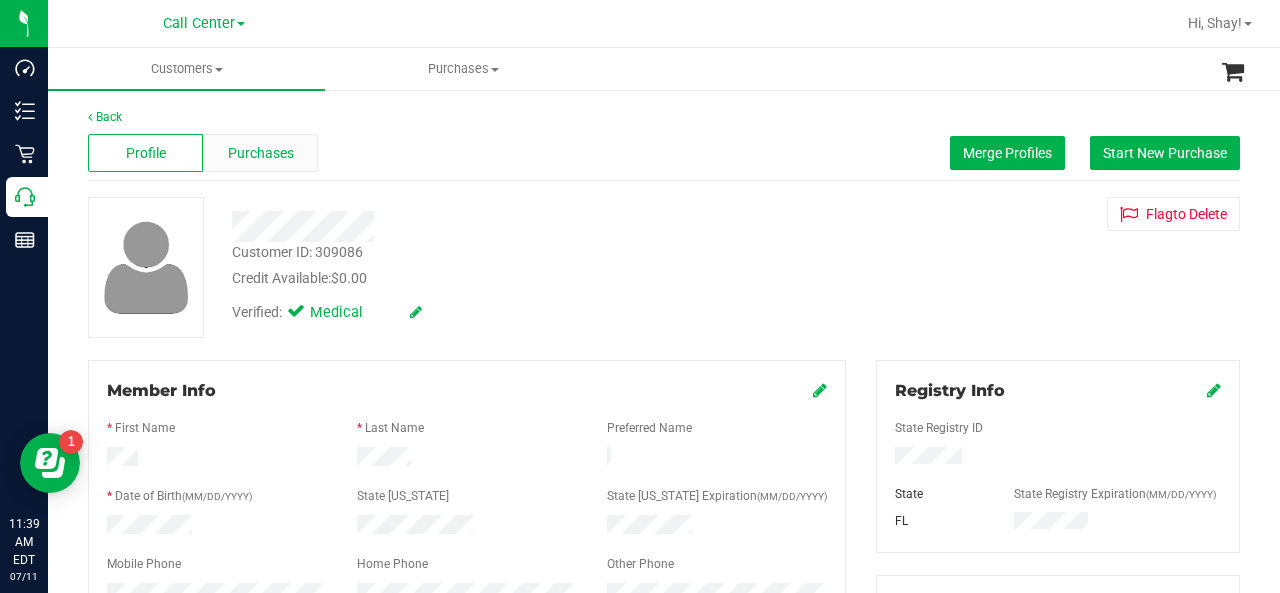 click on "Purchases" at bounding box center [261, 153] 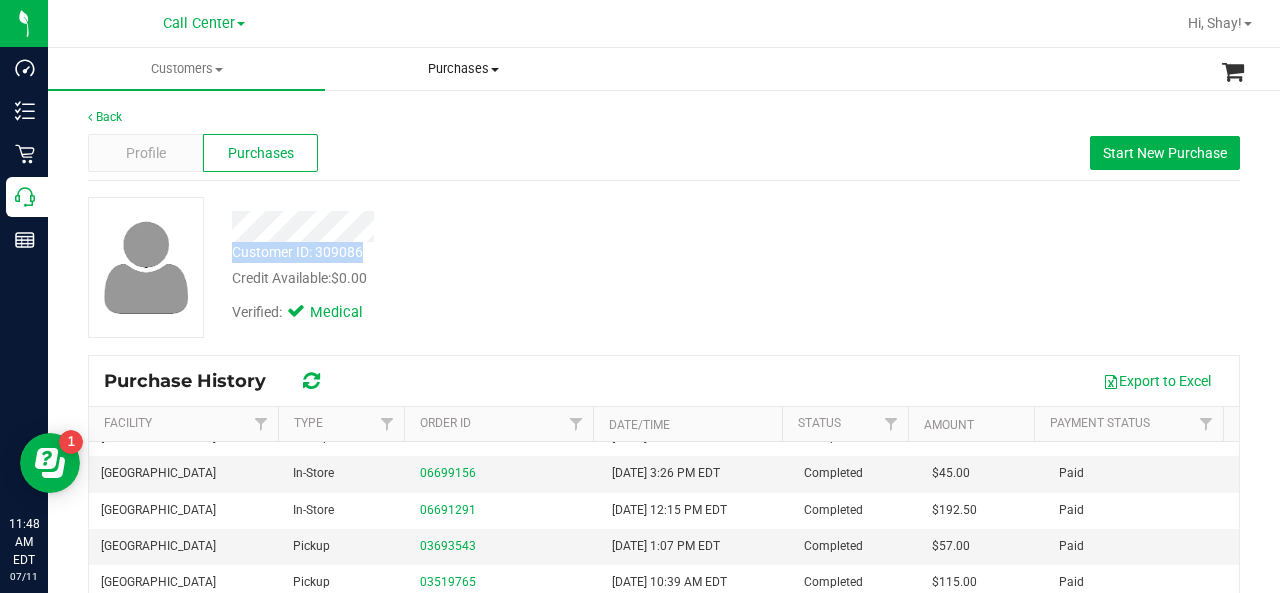 scroll, scrollTop: 342, scrollLeft: 0, axis: vertical 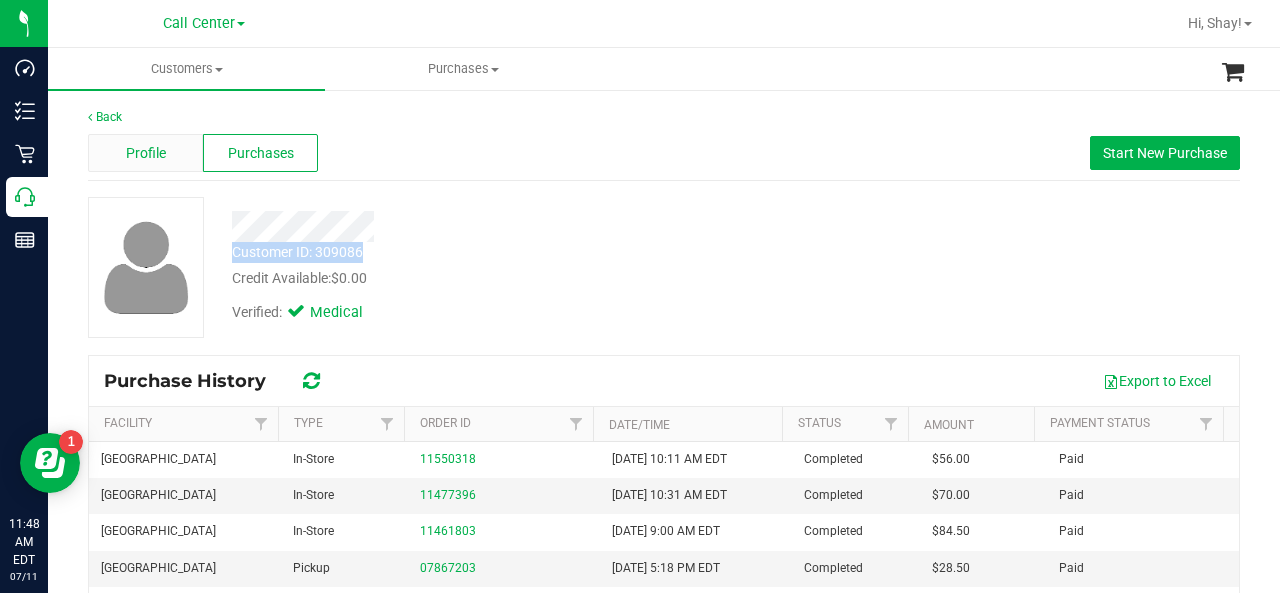 click on "Profile" at bounding box center [146, 153] 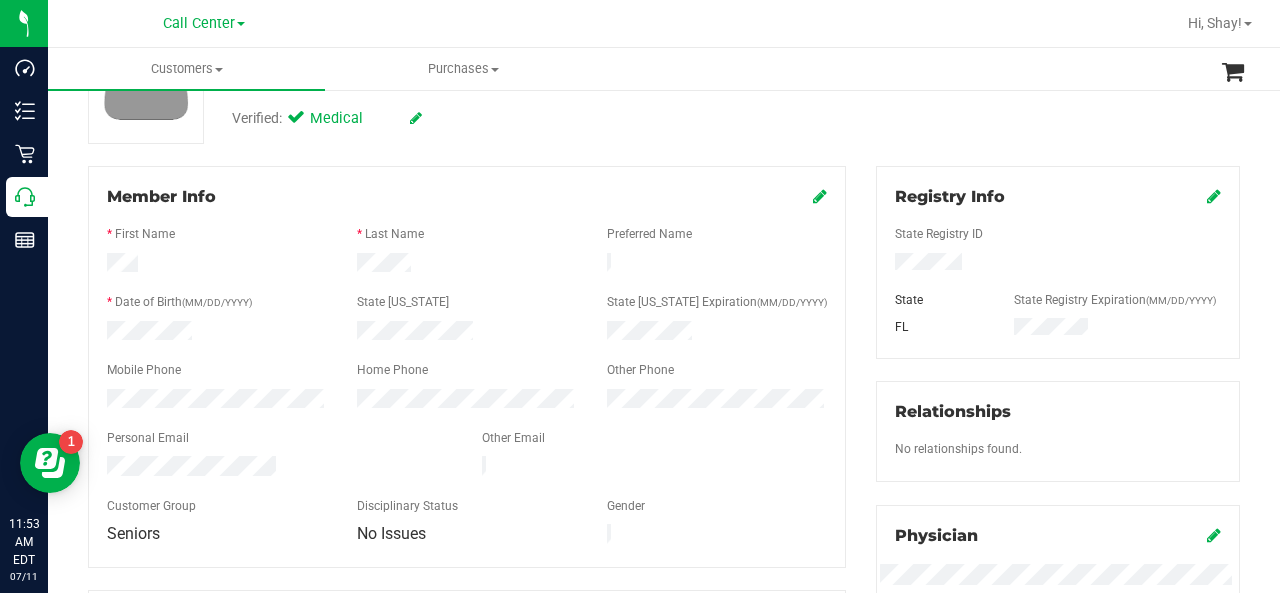 scroll, scrollTop: 0, scrollLeft: 0, axis: both 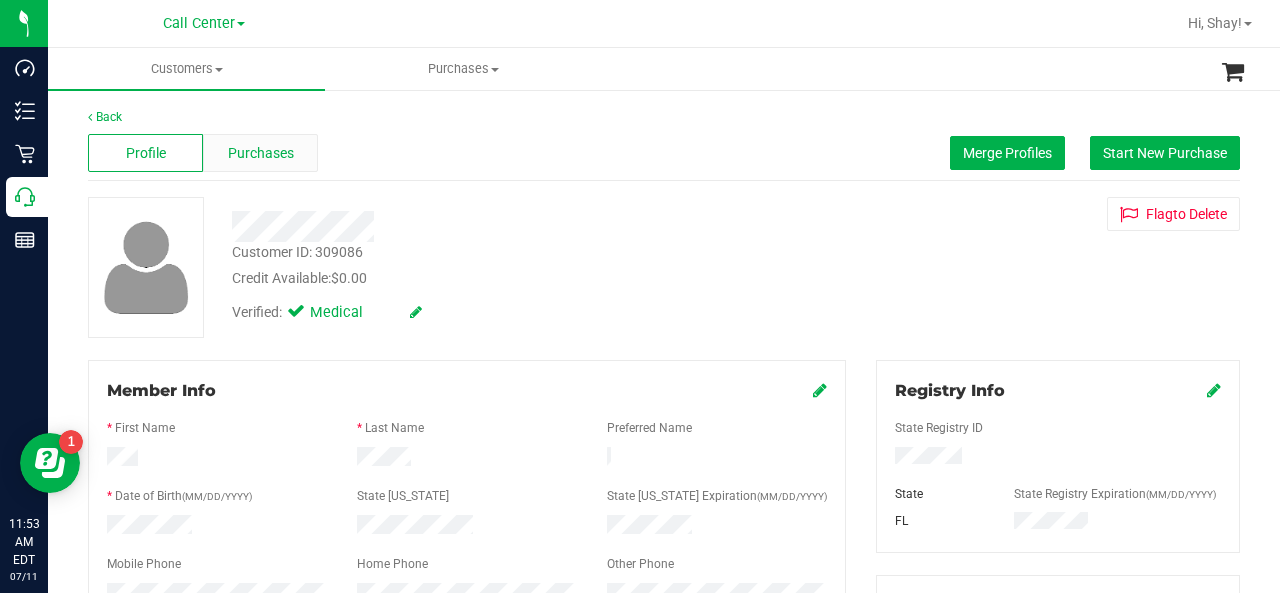 click on "Purchases" at bounding box center (260, 153) 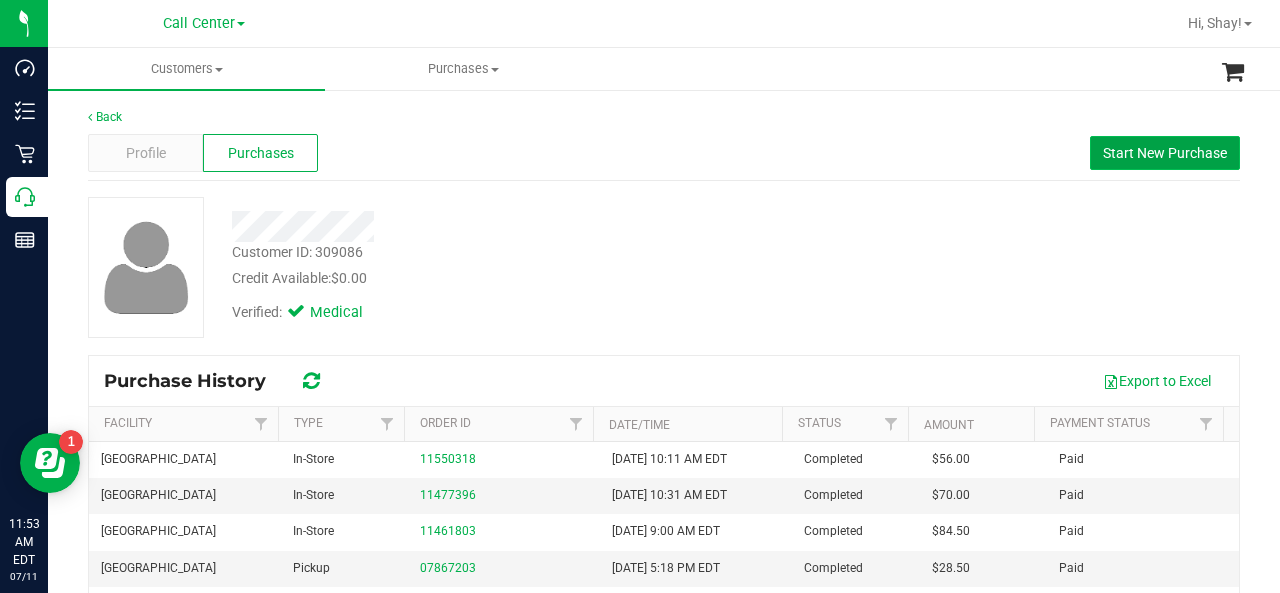 click on "Start New Purchase" at bounding box center [1165, 153] 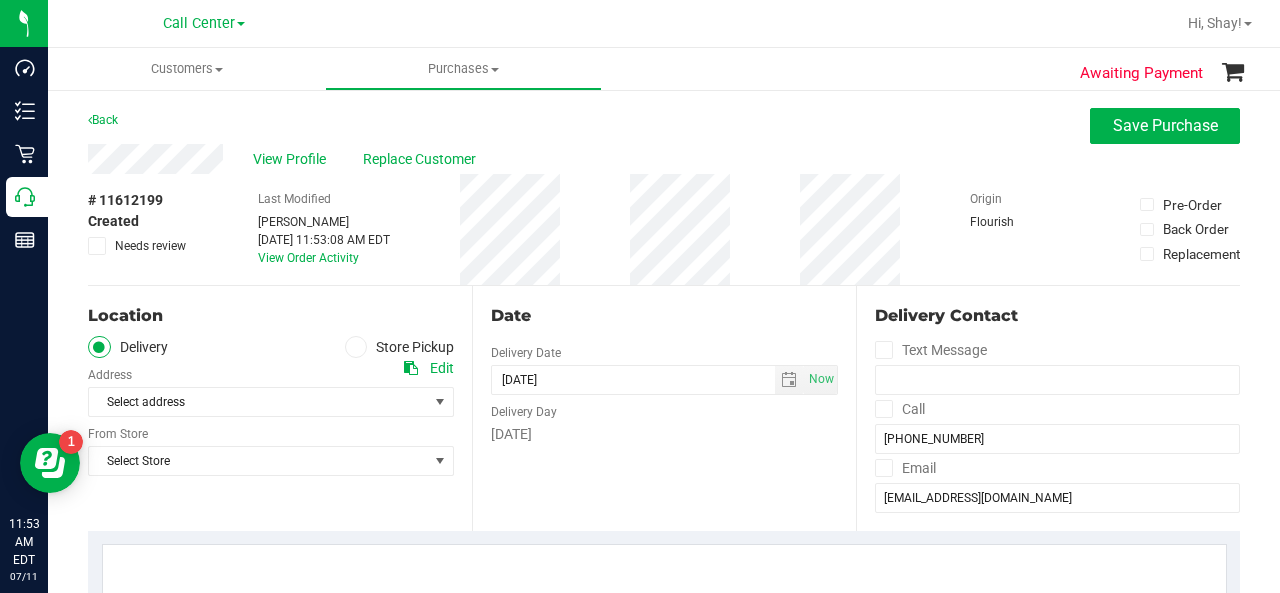 click at bounding box center (356, 347) 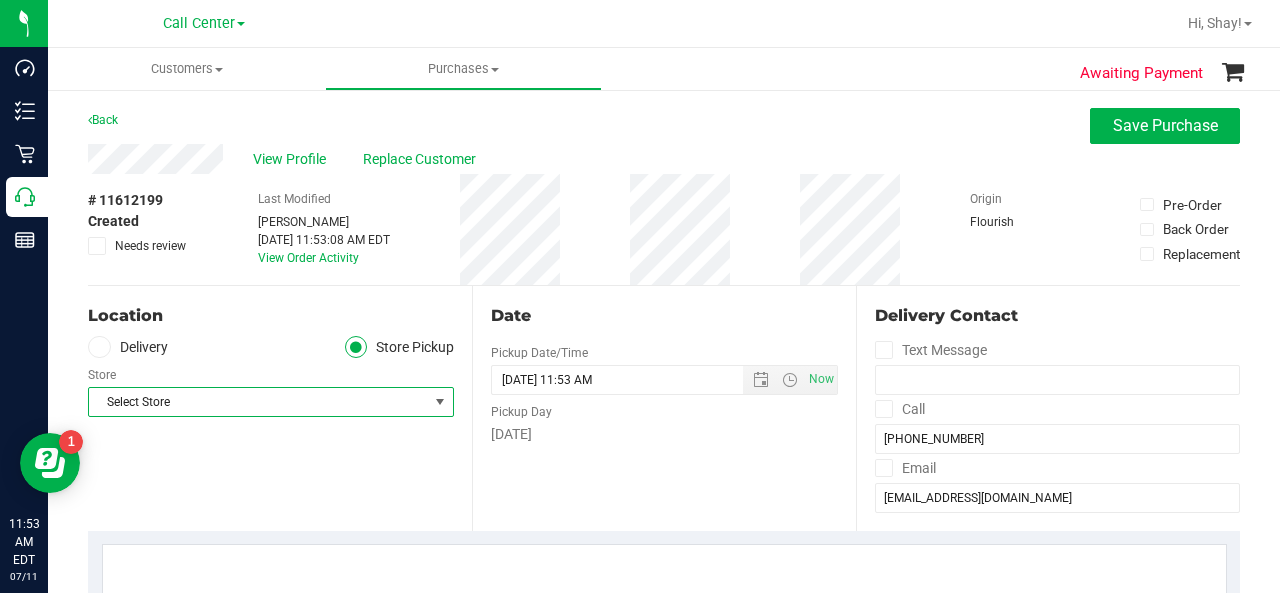 click on "Select Store" at bounding box center [258, 402] 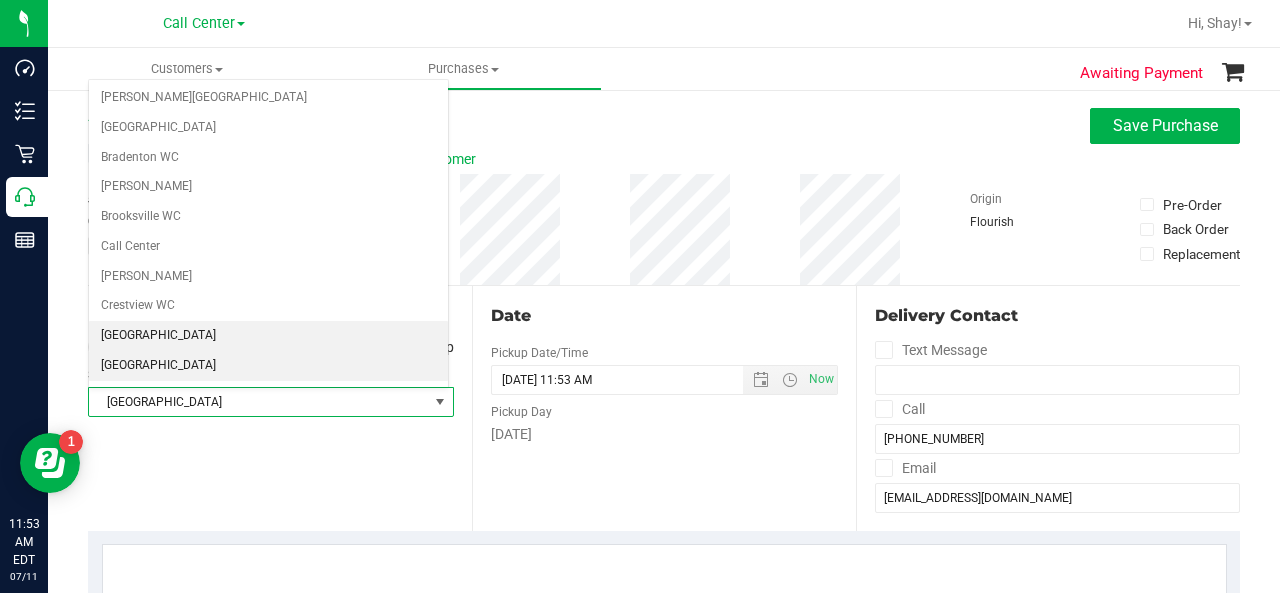click on "Delray Beach WC" at bounding box center [268, 366] 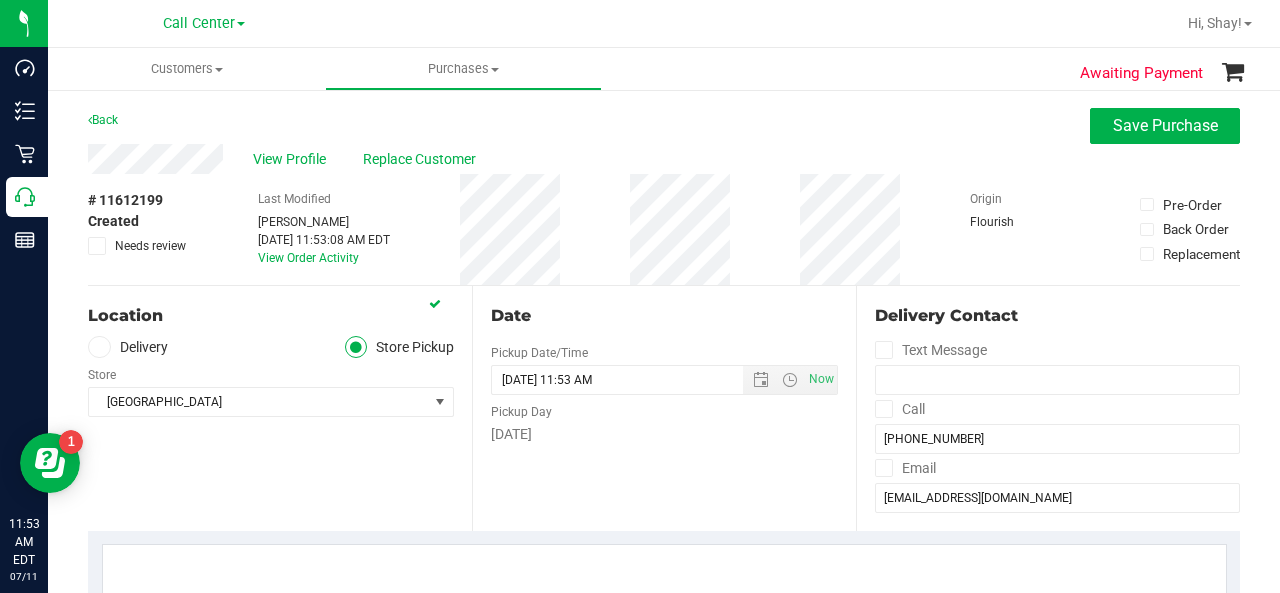 click on "Location
Delivery
Store Pickup
Store
Delray Beach WC Select Store Bonita Springs WC Boynton Beach WC Bradenton WC Brandon WC Brooksville WC Call Center Clermont WC Crestview WC Deerfield Beach WC Delray Beach WC Deltona WC Ft Walton Beach WC Ft. Lauderdale WC Ft. Myers WC Gainesville WC Jax Atlantic WC JAX DC REP Jax WC Key West WC Lakeland WC Largo WC Lehigh Acres DC REP Merritt Island WC Miami 72nd WC Miami Beach WC Miami Dadeland WC Miramar DC REP New Port Richey WC North Palm Beach WC North Port WC Ocala WC Orange Park WC Orlando Colonial WC Orlando DC REP Orlando WC Oviedo WC Palm Bay WC Palm Coast WC Panama City WC Pensacola WC Sebring WC" at bounding box center [280, 408] 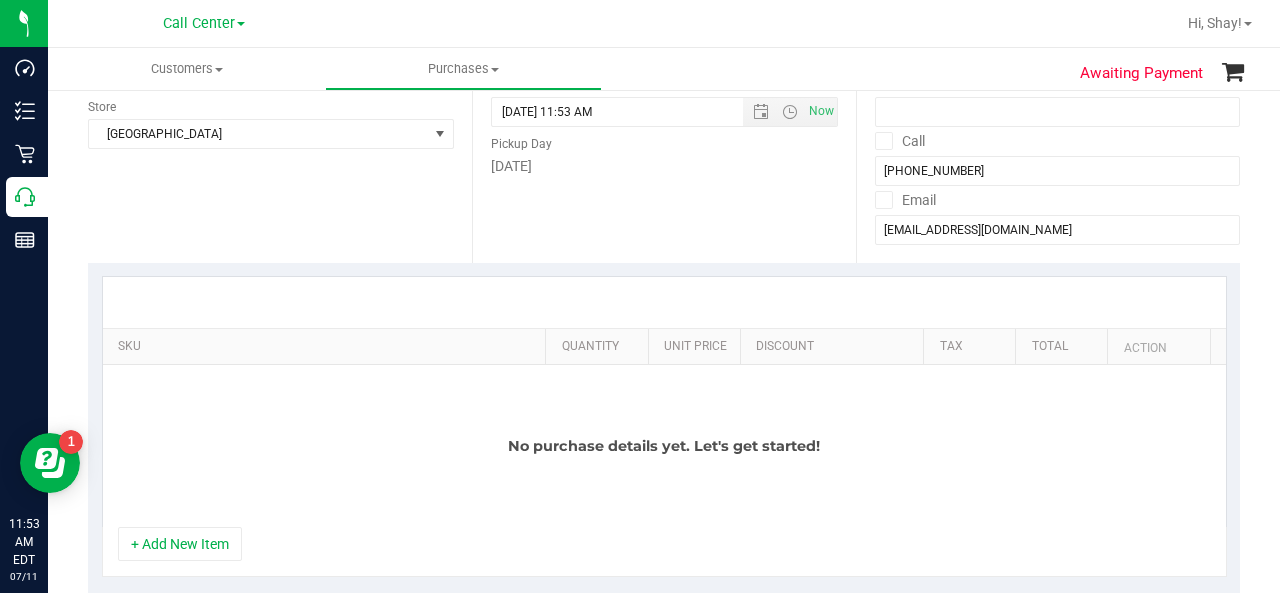 scroll, scrollTop: 276, scrollLeft: 0, axis: vertical 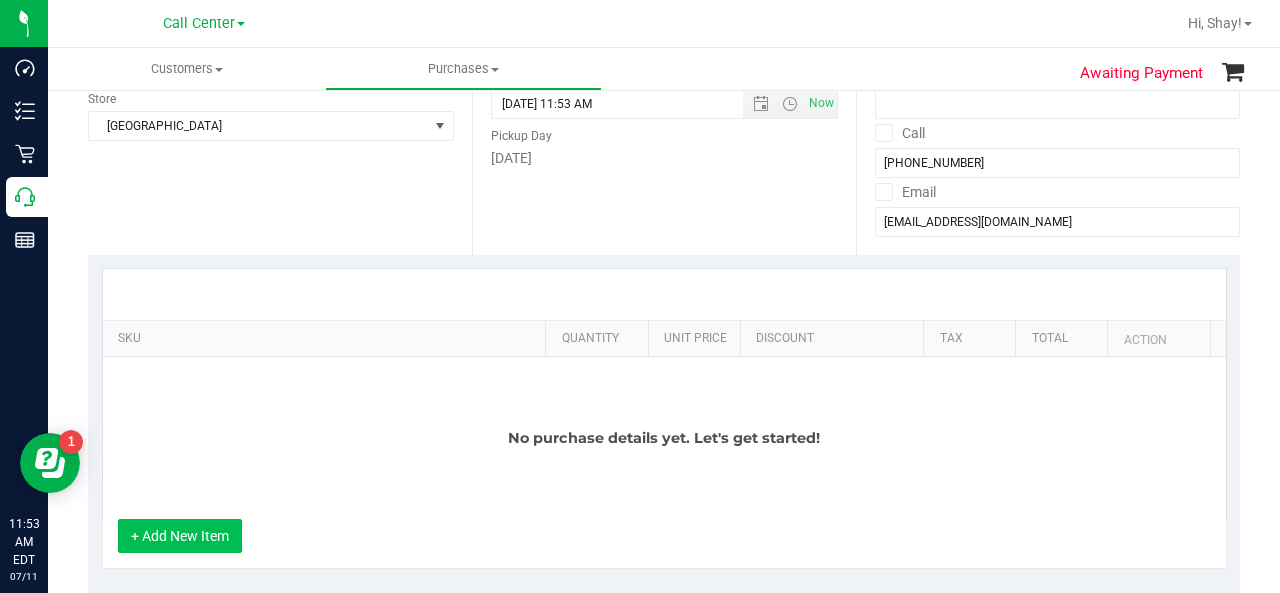click on "+ Add New Item" at bounding box center (180, 536) 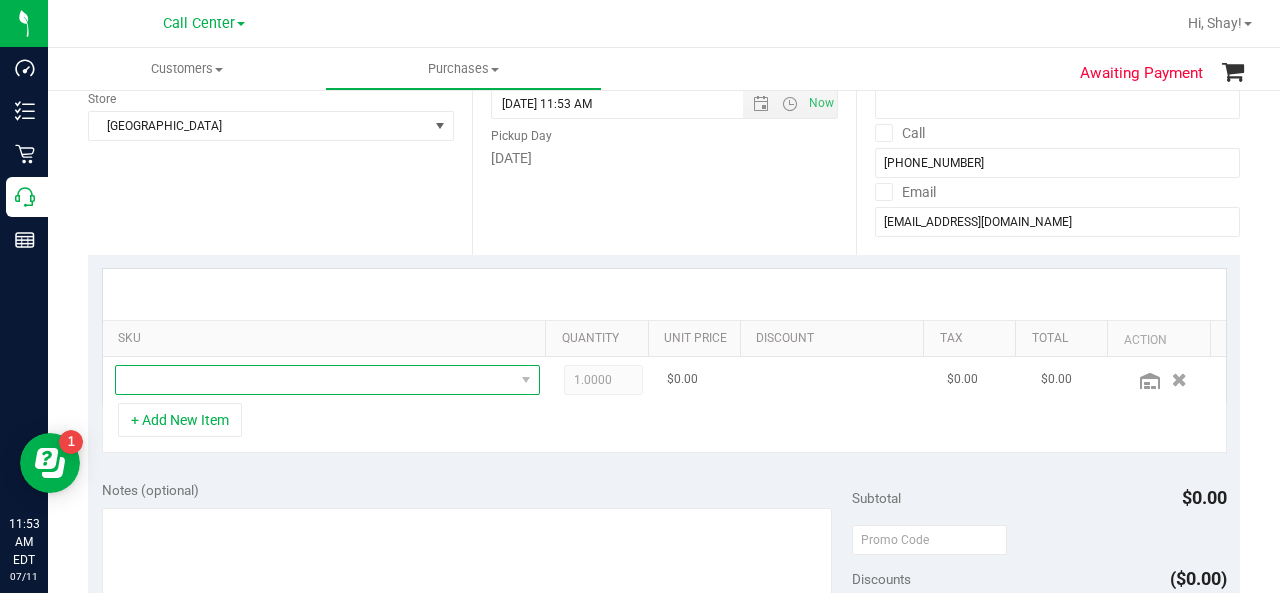 click at bounding box center [315, 380] 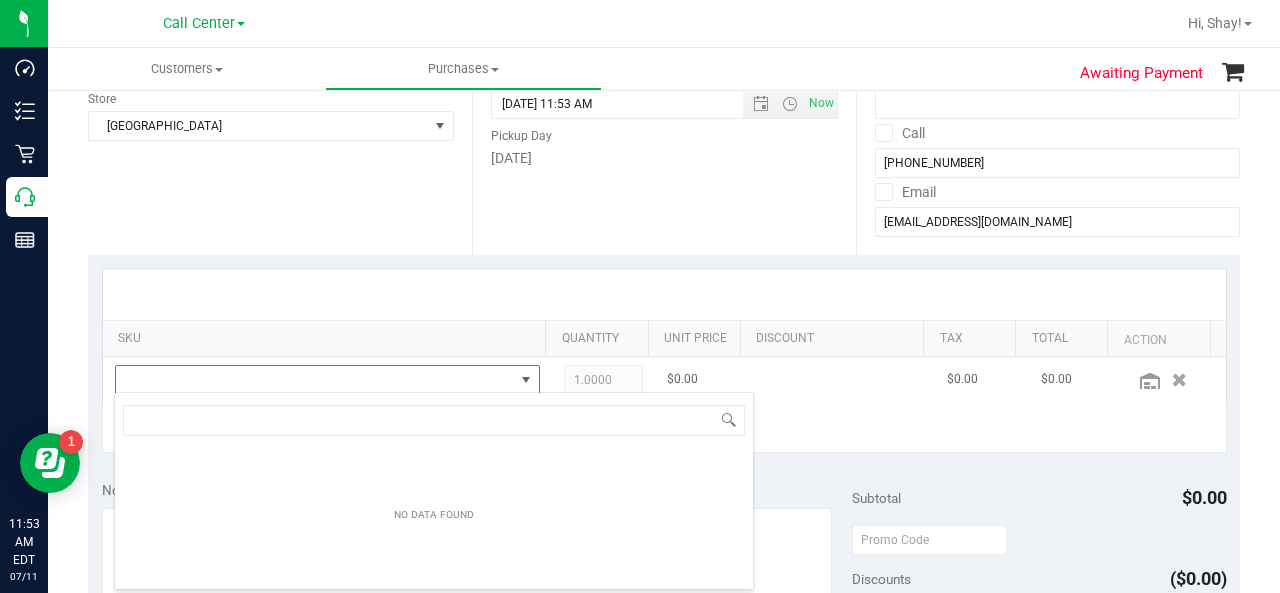 scroll, scrollTop: 99970, scrollLeft: 99586, axis: both 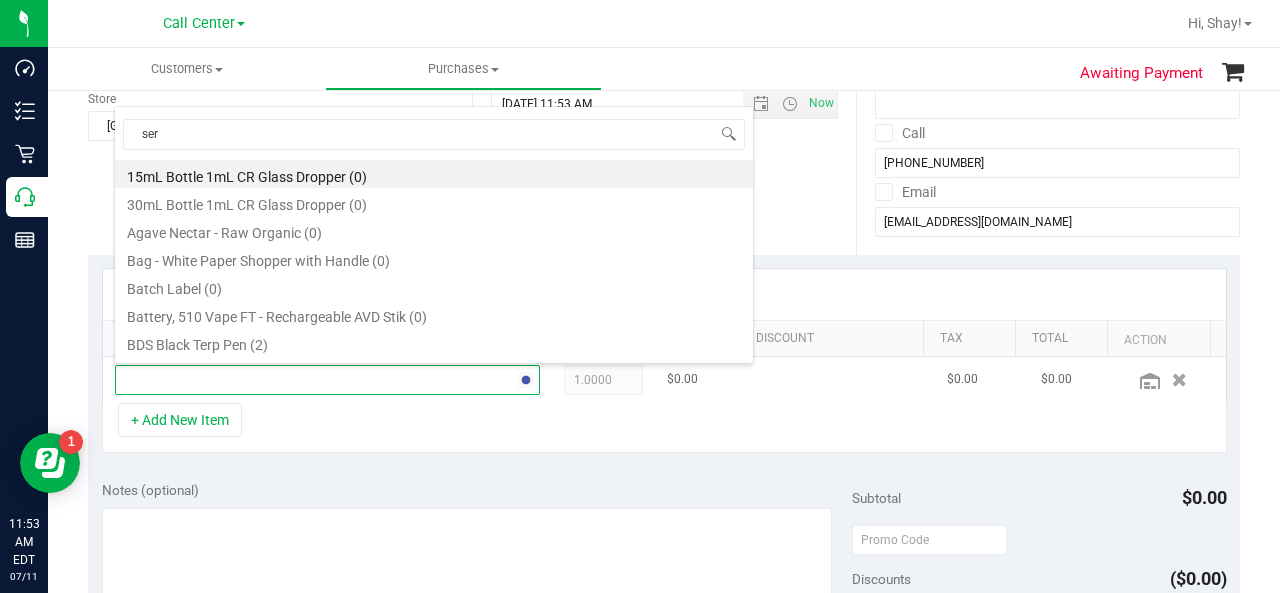 type on "sere" 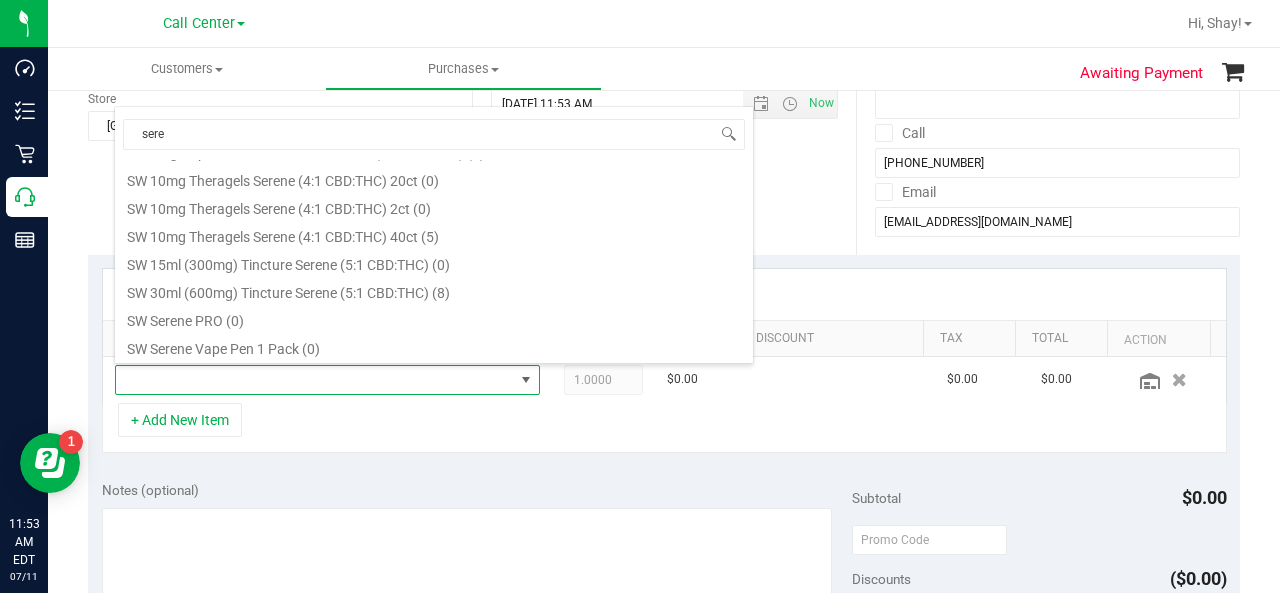 scroll, scrollTop: 480, scrollLeft: 0, axis: vertical 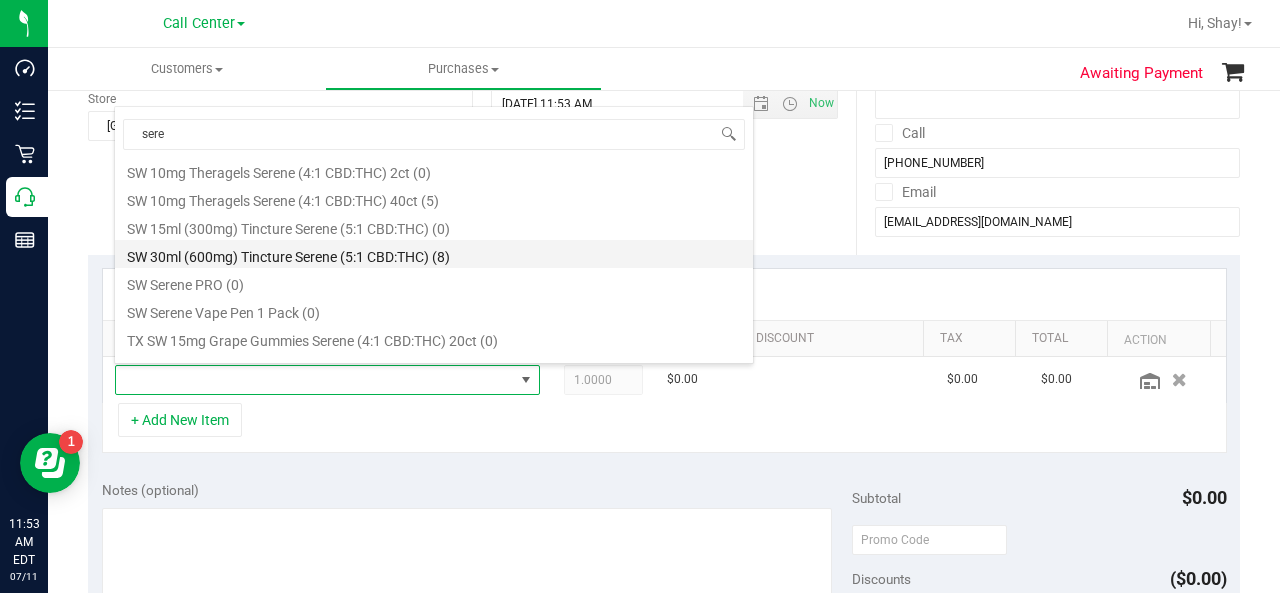 click on "SW 30ml (600mg) Tincture Serene (5:1 CBD:THC) (8)" at bounding box center [434, 254] 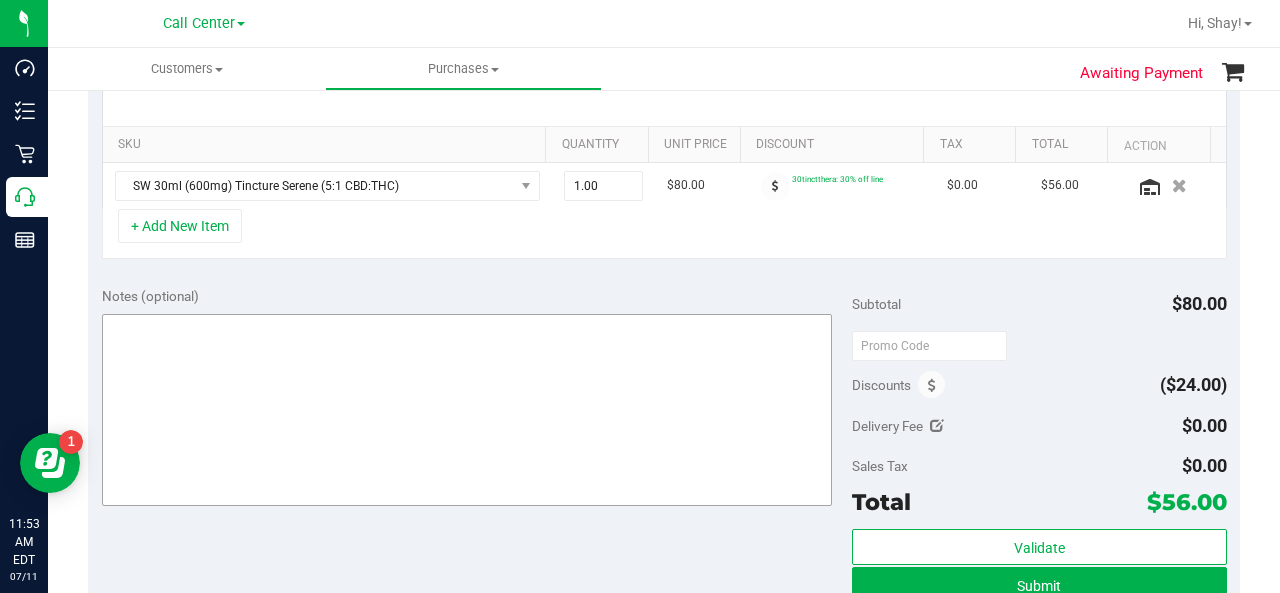 scroll, scrollTop: 478, scrollLeft: 0, axis: vertical 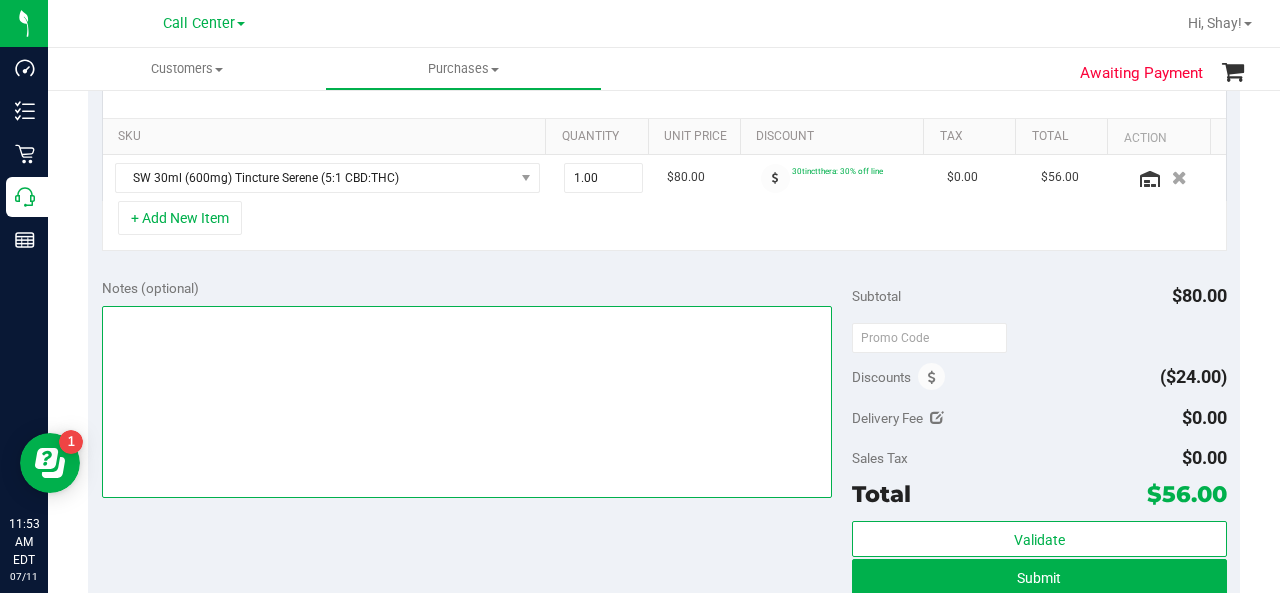 click at bounding box center (467, 402) 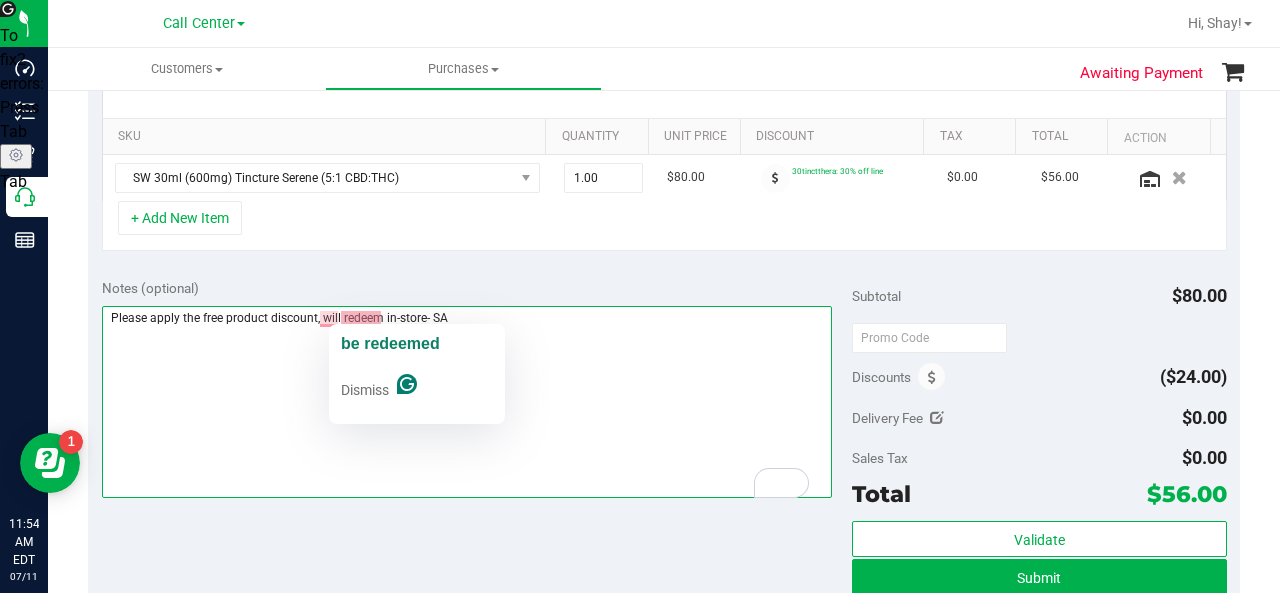 click on "be redeemed" 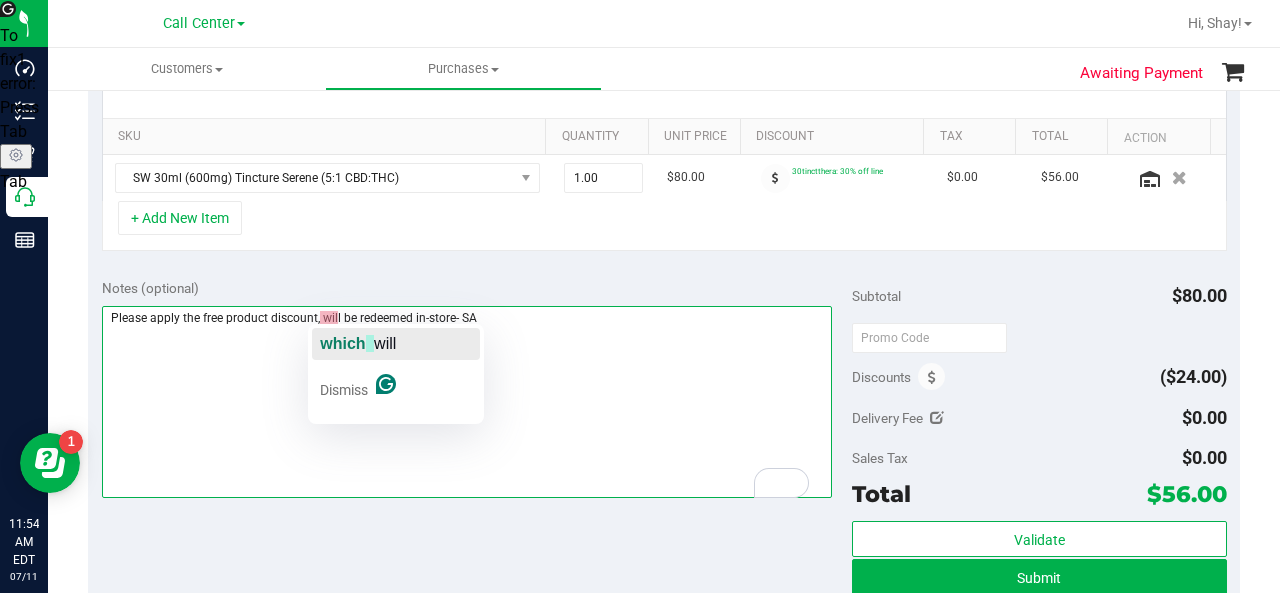 click on "which" 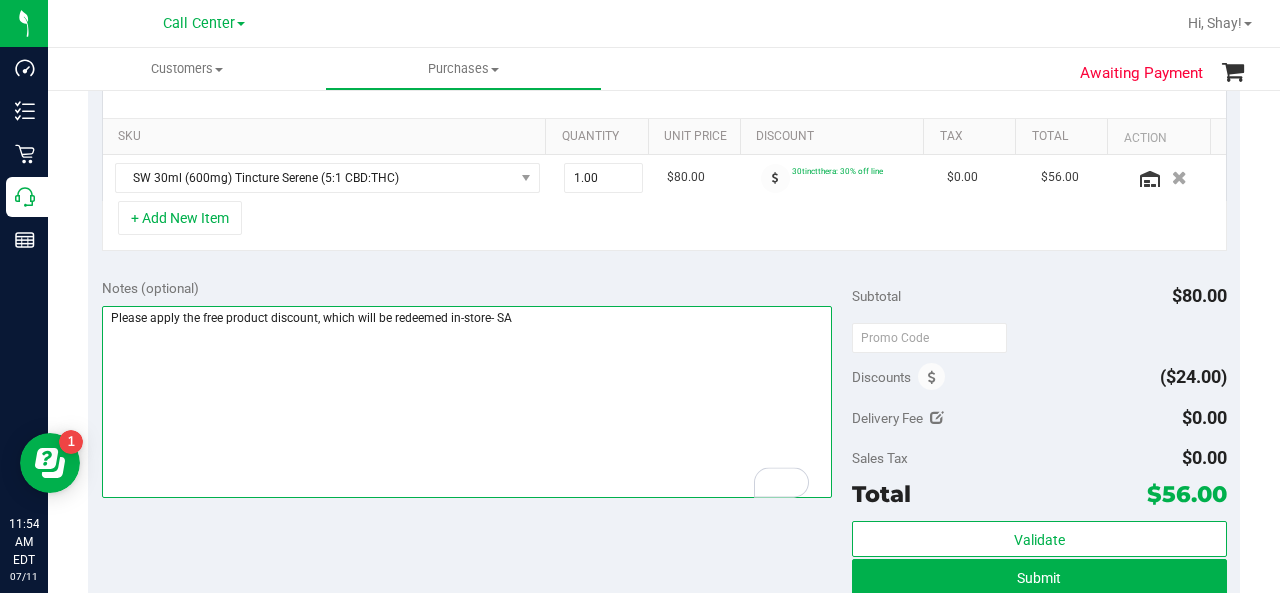 click at bounding box center (467, 402) 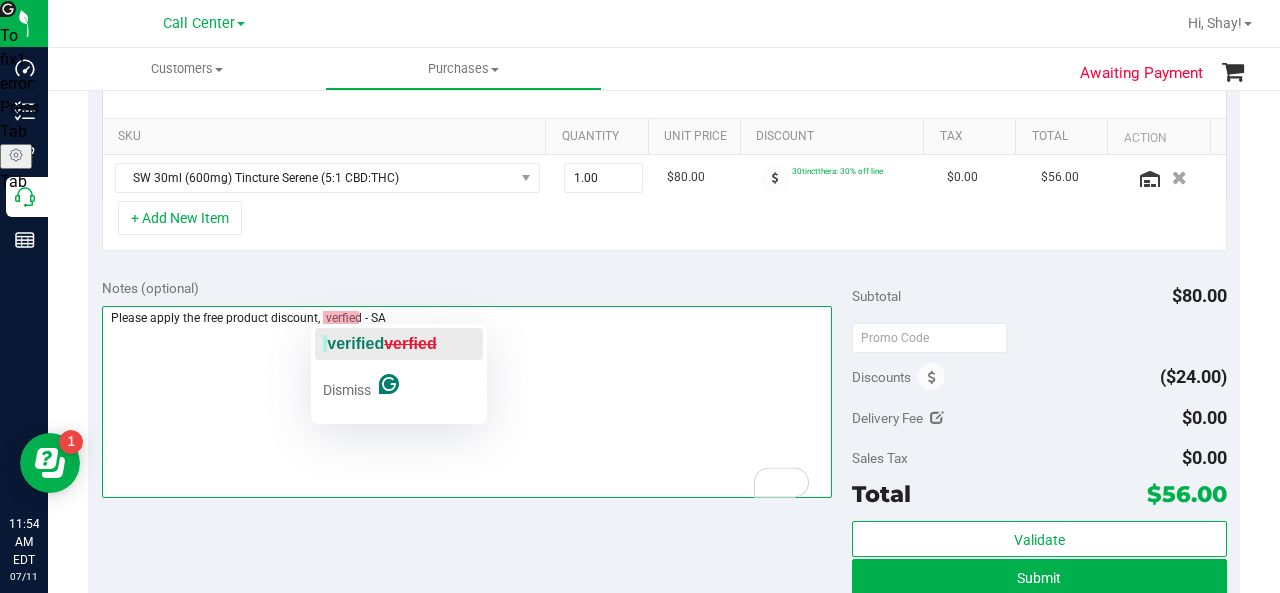 click on "verified" 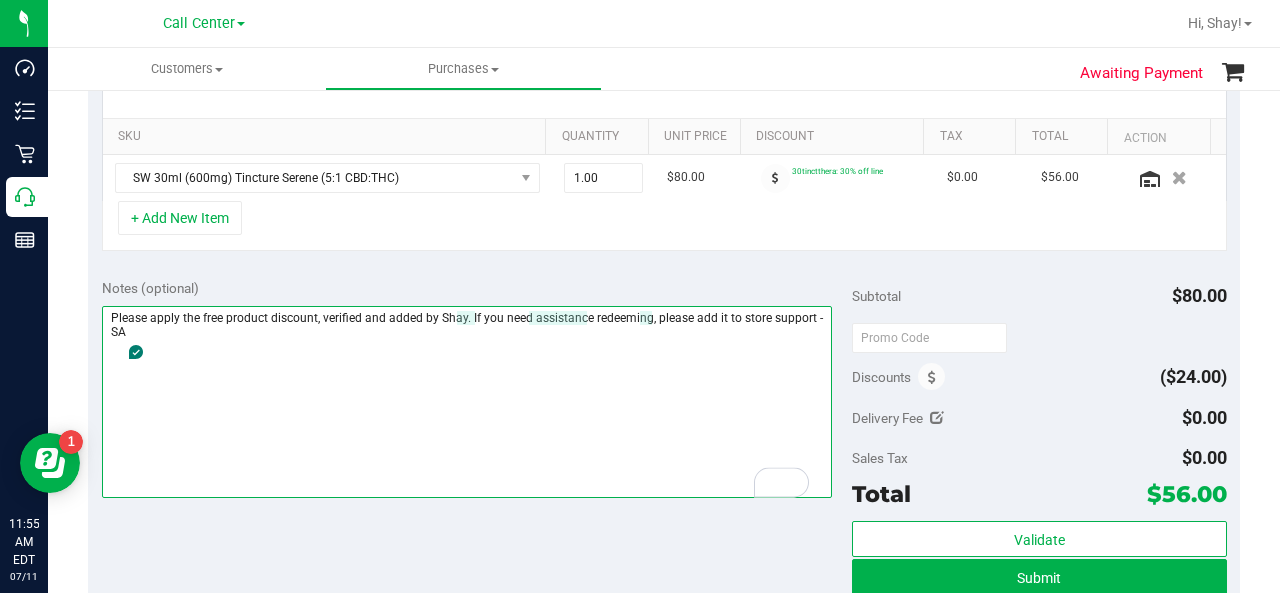 click at bounding box center (467, 402) 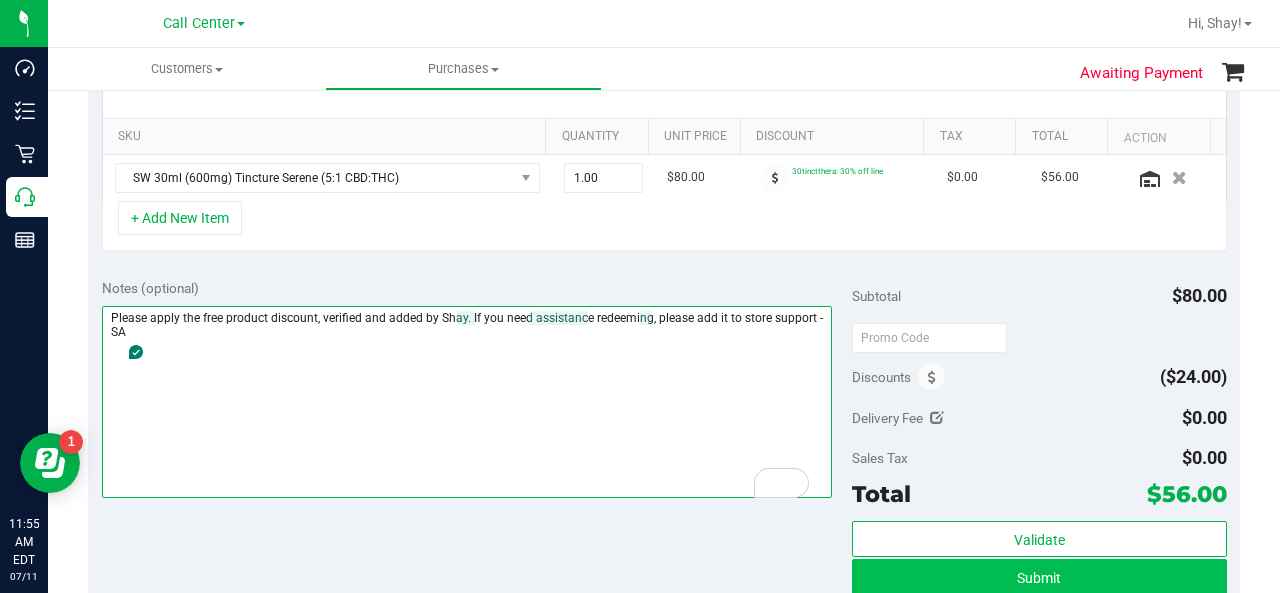 type on "Please apply the free product discount, verified and added by Shay. If you need assistance redeeming, please add it to store support - SA" 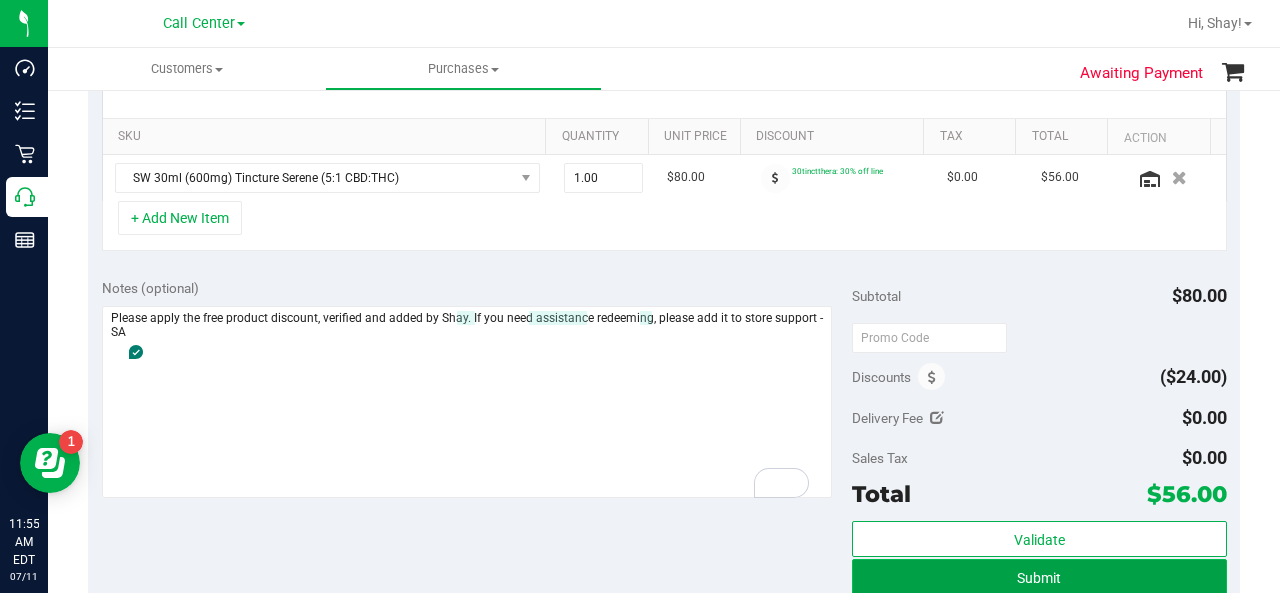 click on "Submit" at bounding box center [1039, 577] 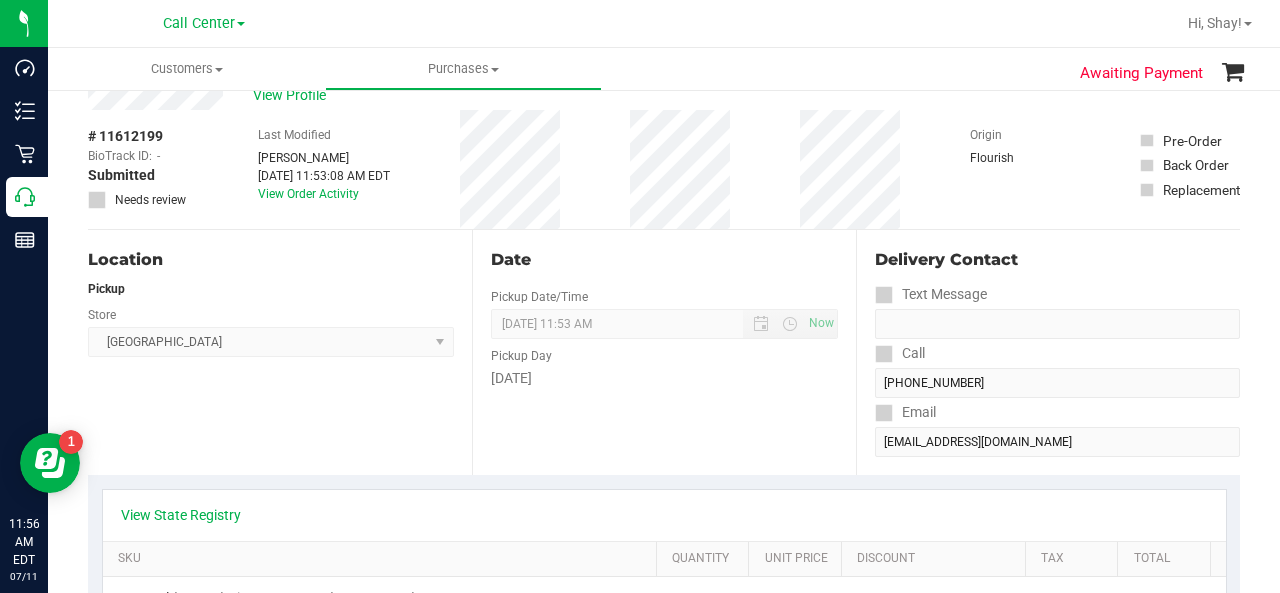 scroll, scrollTop: 0, scrollLeft: 0, axis: both 